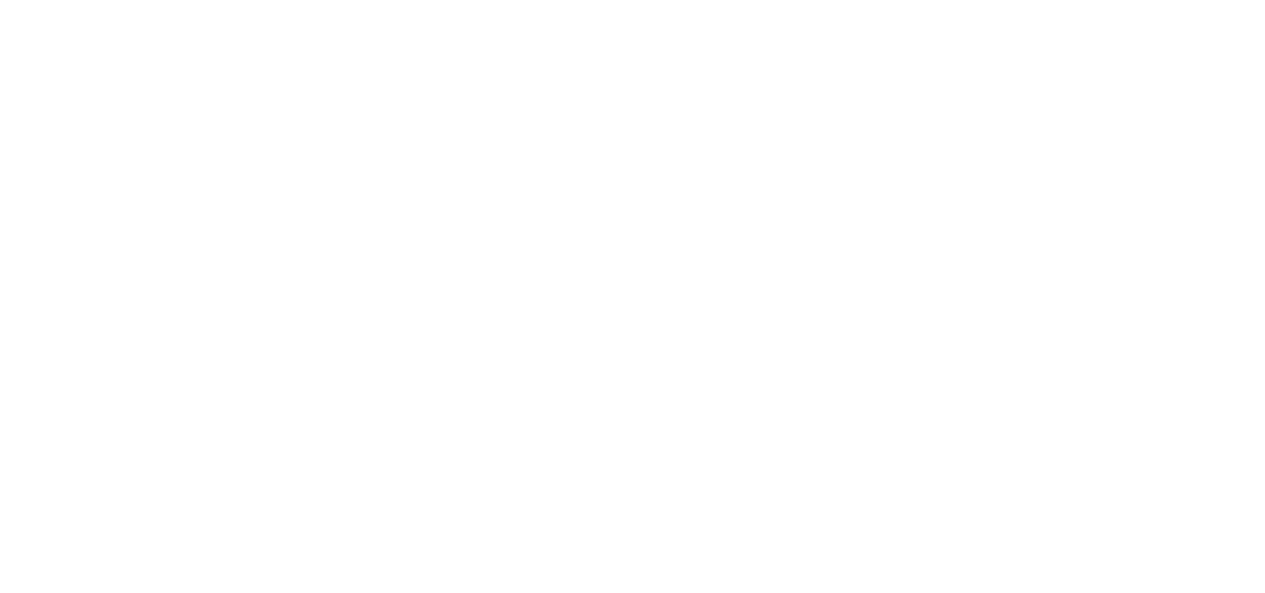 scroll, scrollTop: 0, scrollLeft: 0, axis: both 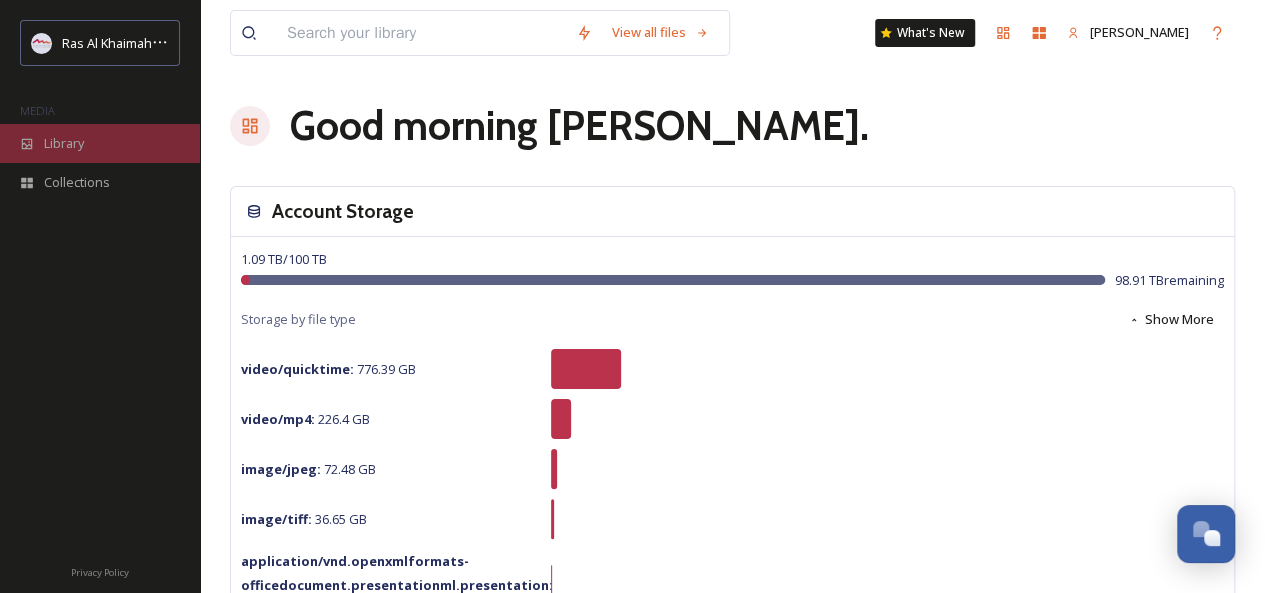 click on "Library" at bounding box center (100, 143) 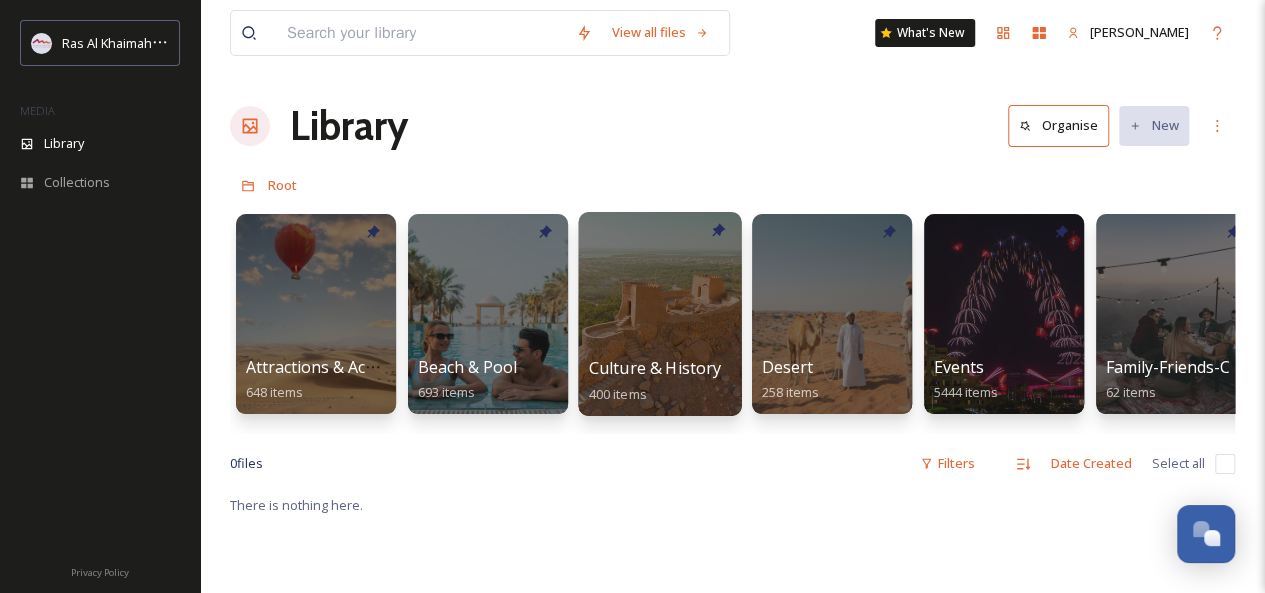 click at bounding box center (659, 314) 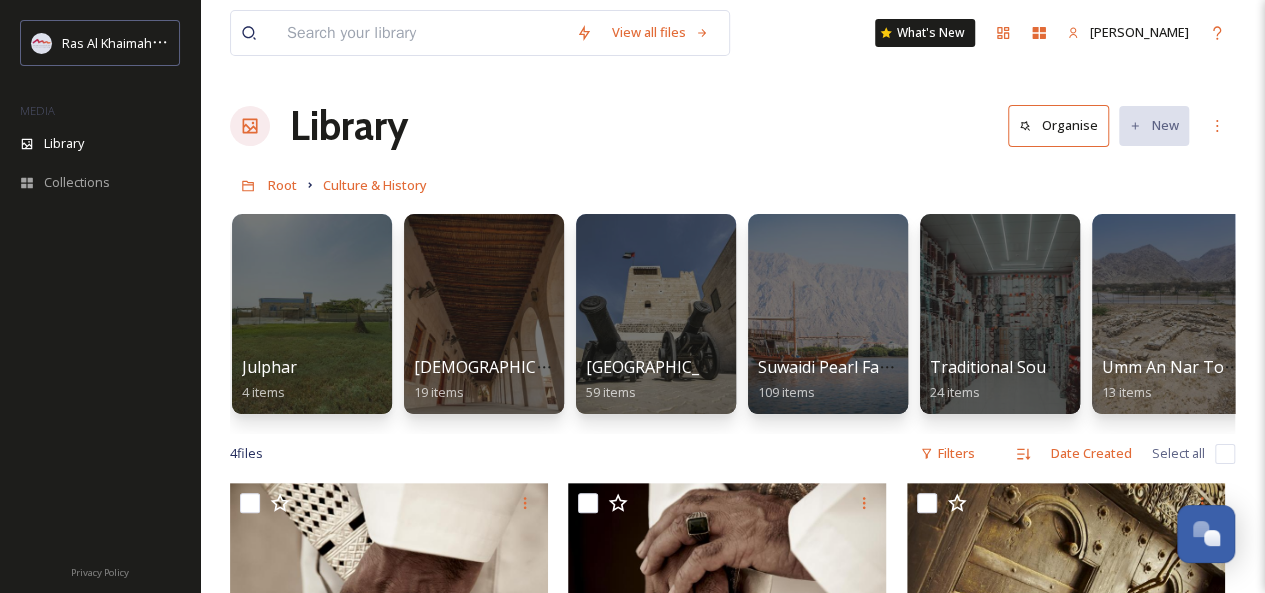 scroll, scrollTop: 0, scrollLeft: 543, axis: horizontal 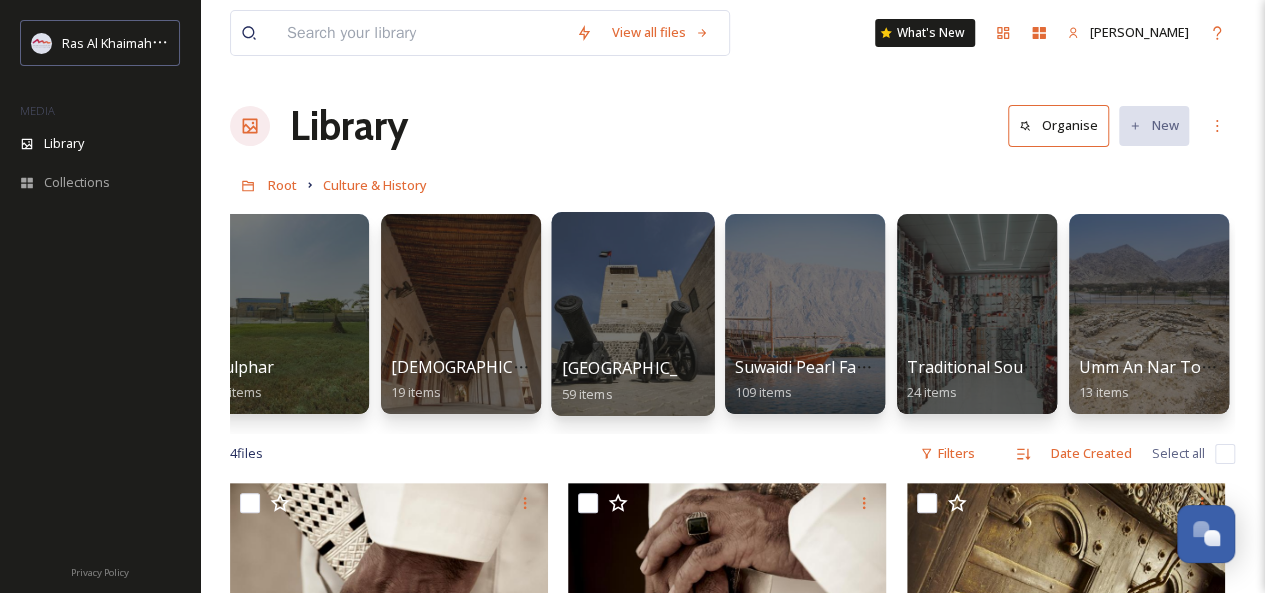 click at bounding box center (632, 314) 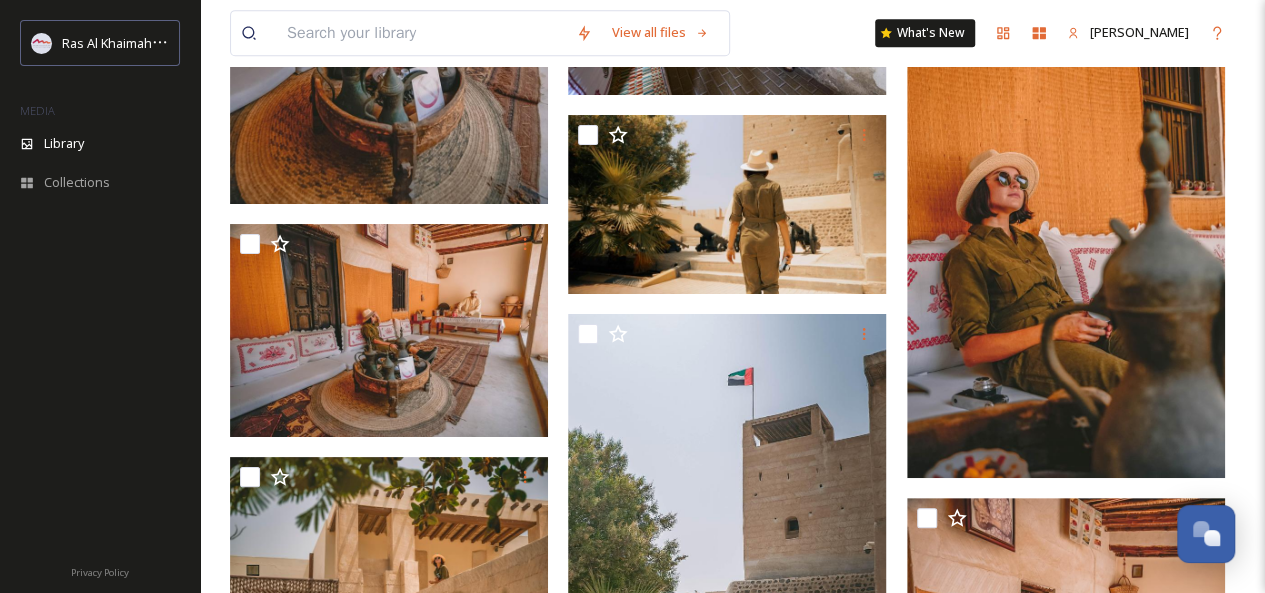 scroll, scrollTop: 4388, scrollLeft: 0, axis: vertical 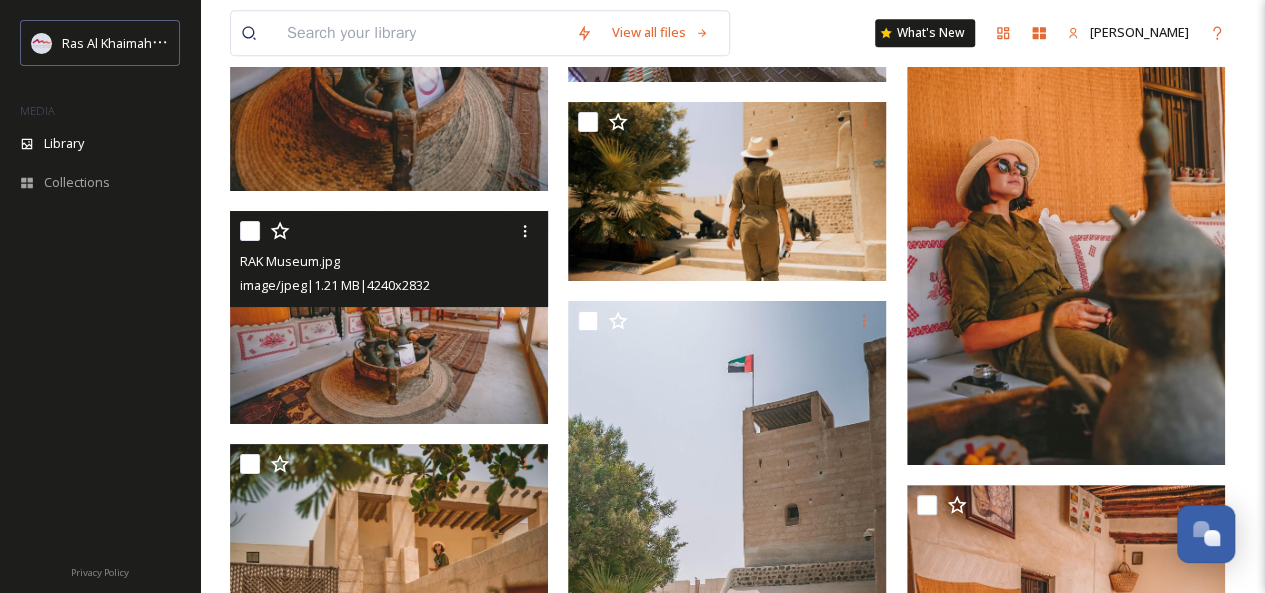 click at bounding box center (250, 231) 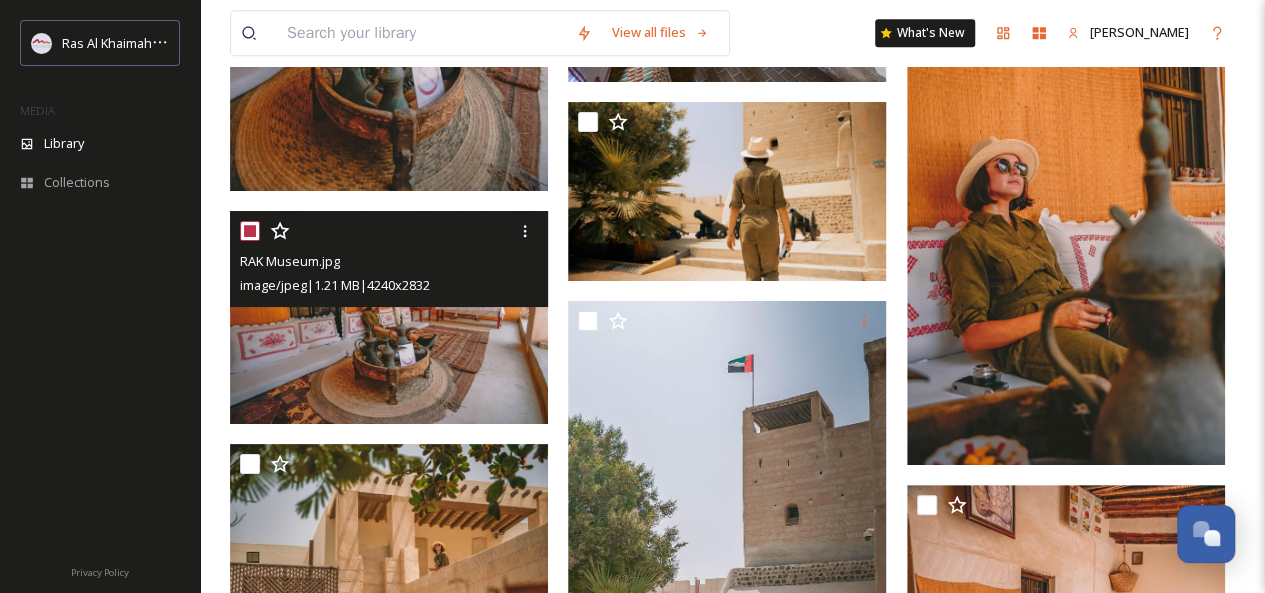 checkbox on "true" 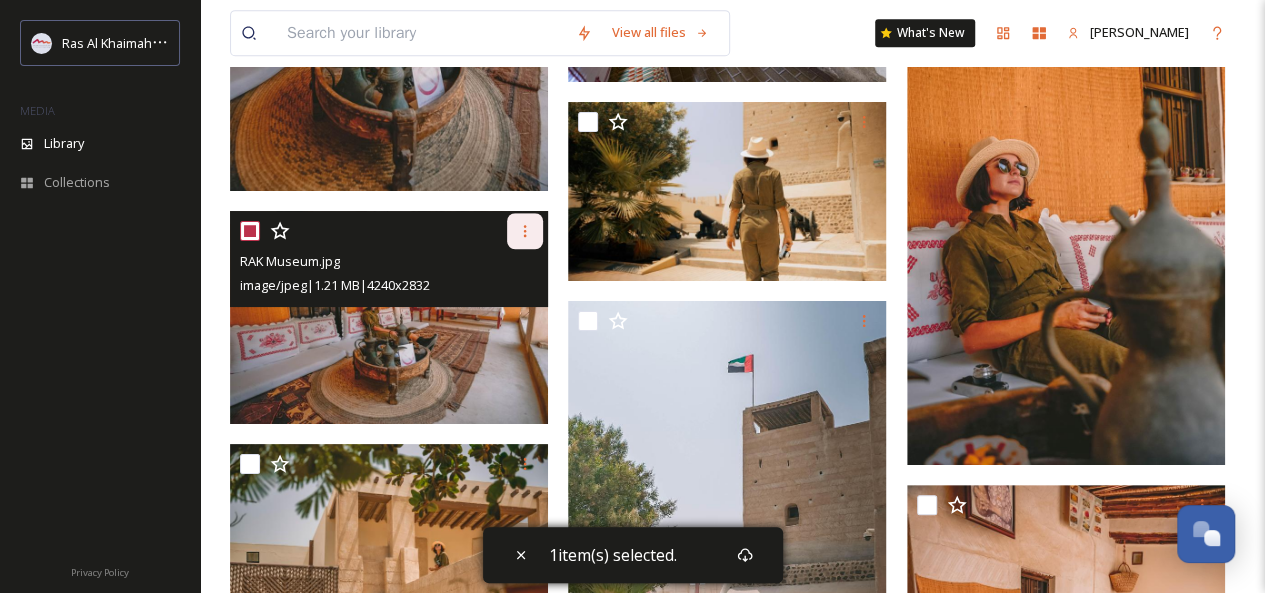 click 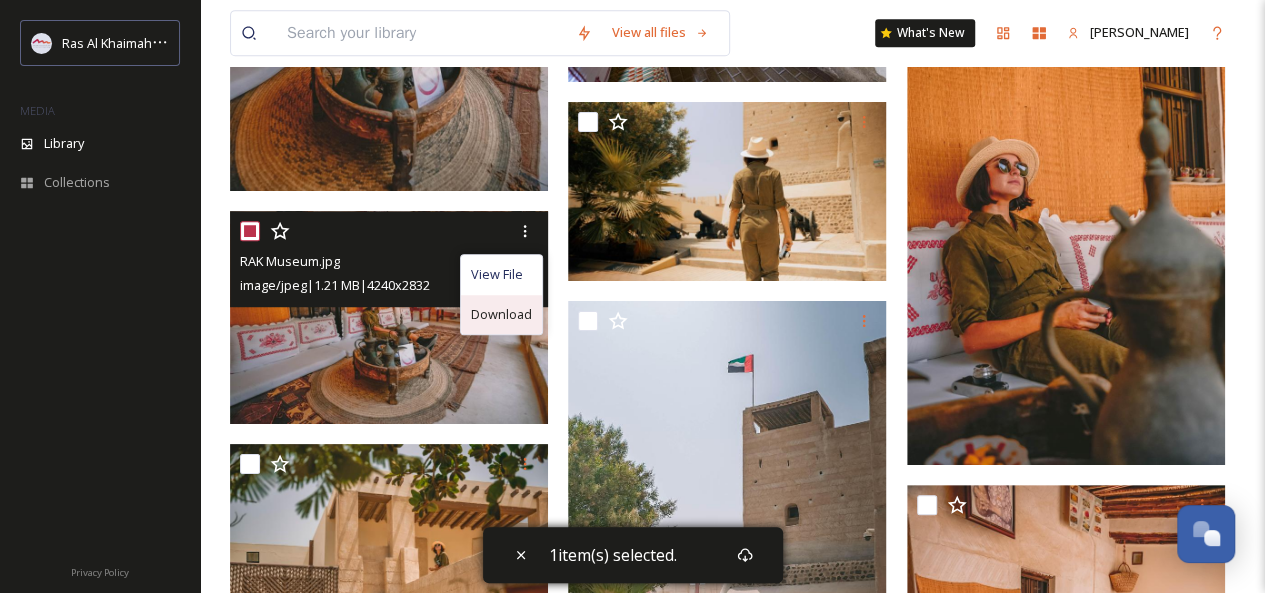 click on "Download" at bounding box center [501, 314] 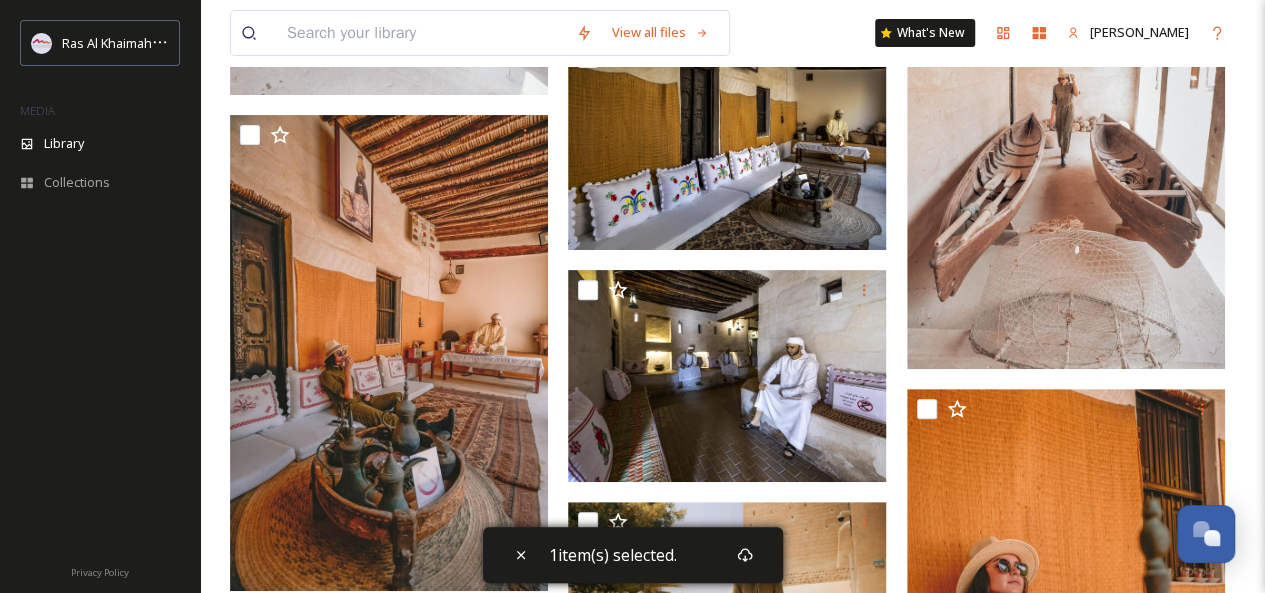 scroll, scrollTop: 3948, scrollLeft: 0, axis: vertical 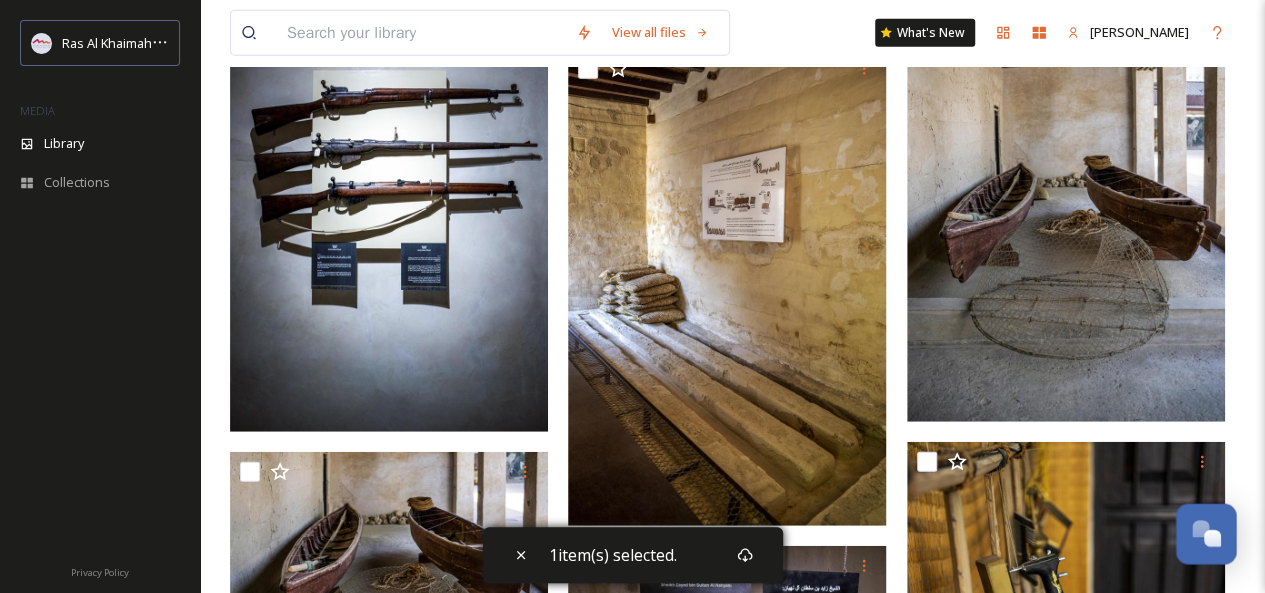 click at bounding box center [389, 193] 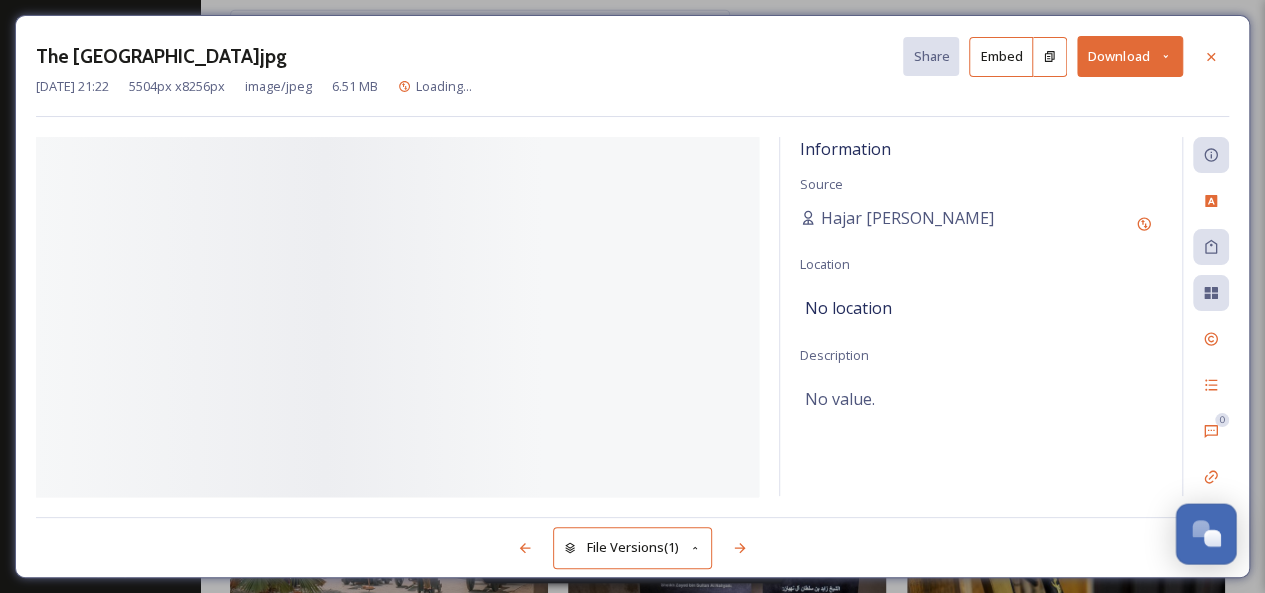 scroll, scrollTop: 1947, scrollLeft: 0, axis: vertical 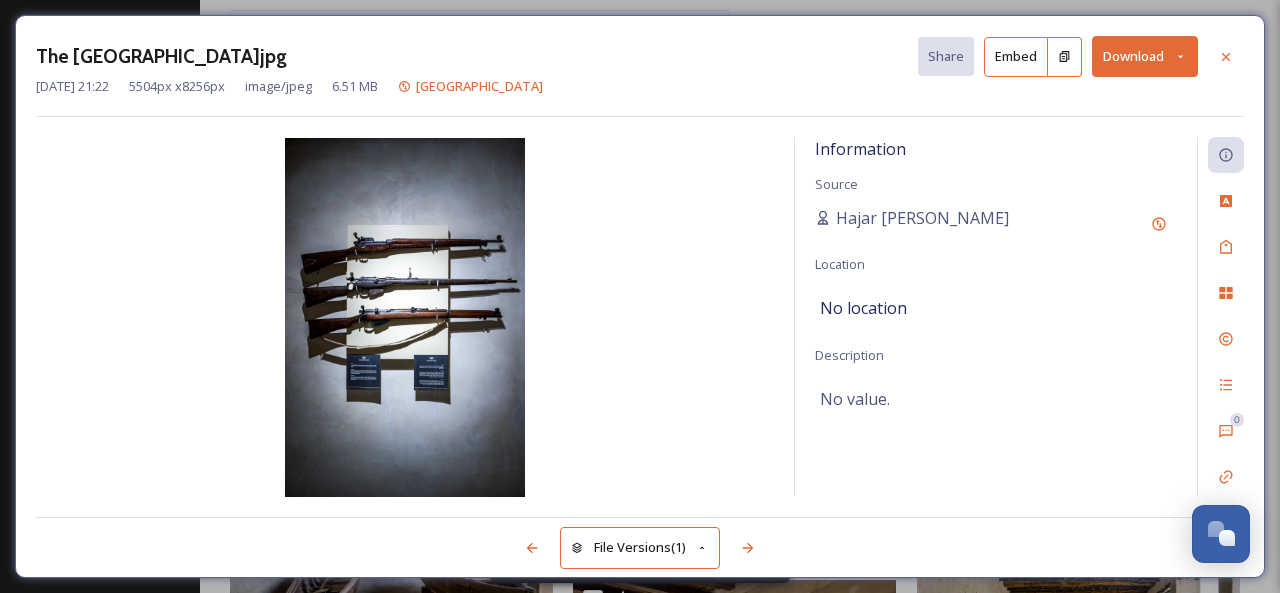 click on "The [GEOGRAPHIC_DATA]jpg Share Embed Download [DATE] 21:22 5504 px x  8256 px image/jpeg 6.51 MB [GEOGRAPHIC_DATA] Information Source Hajar [GEOGRAPHIC_DATA] Location No location Description No value. 0 0 File Versions  (1)" at bounding box center (640, 296) 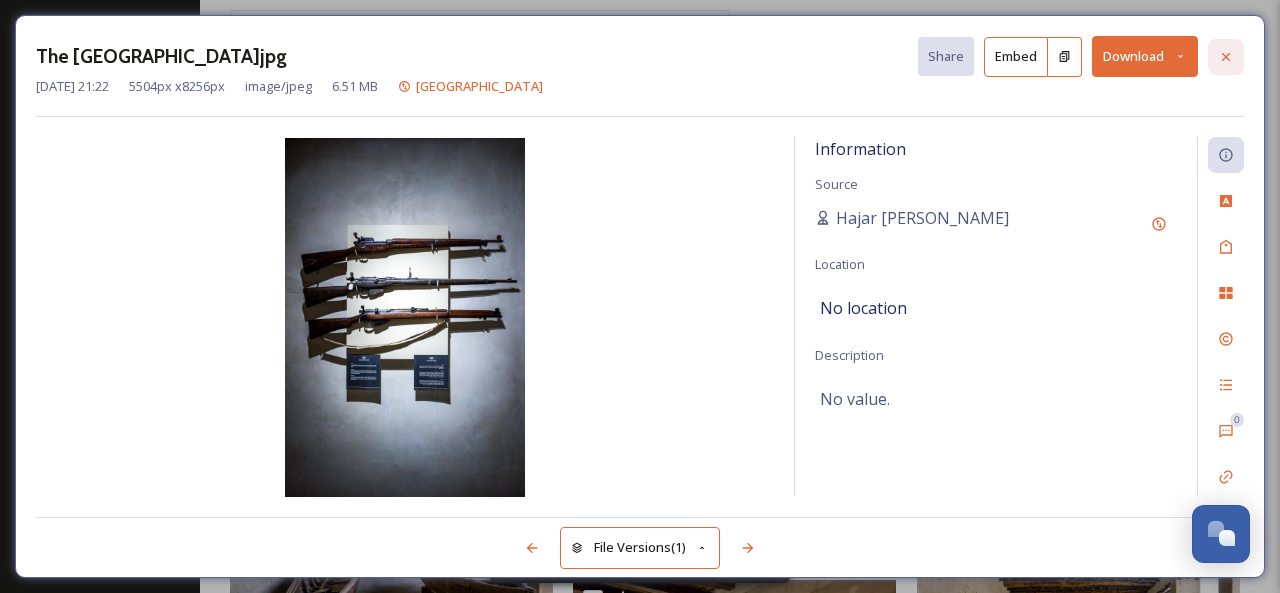 click 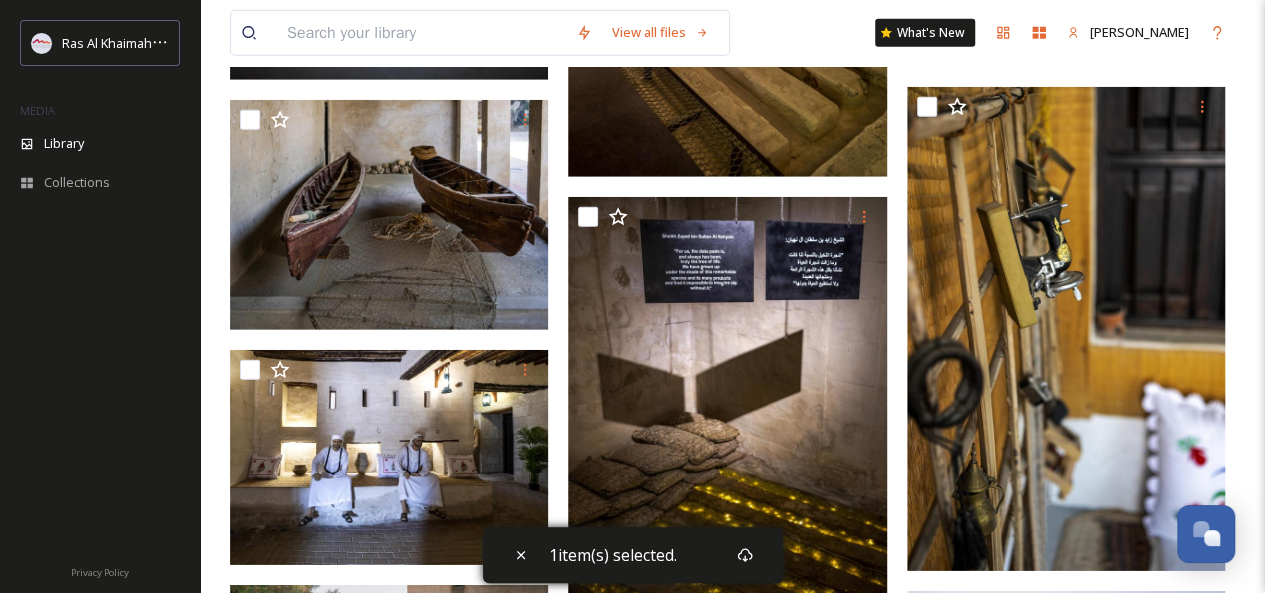scroll, scrollTop: 2867, scrollLeft: 0, axis: vertical 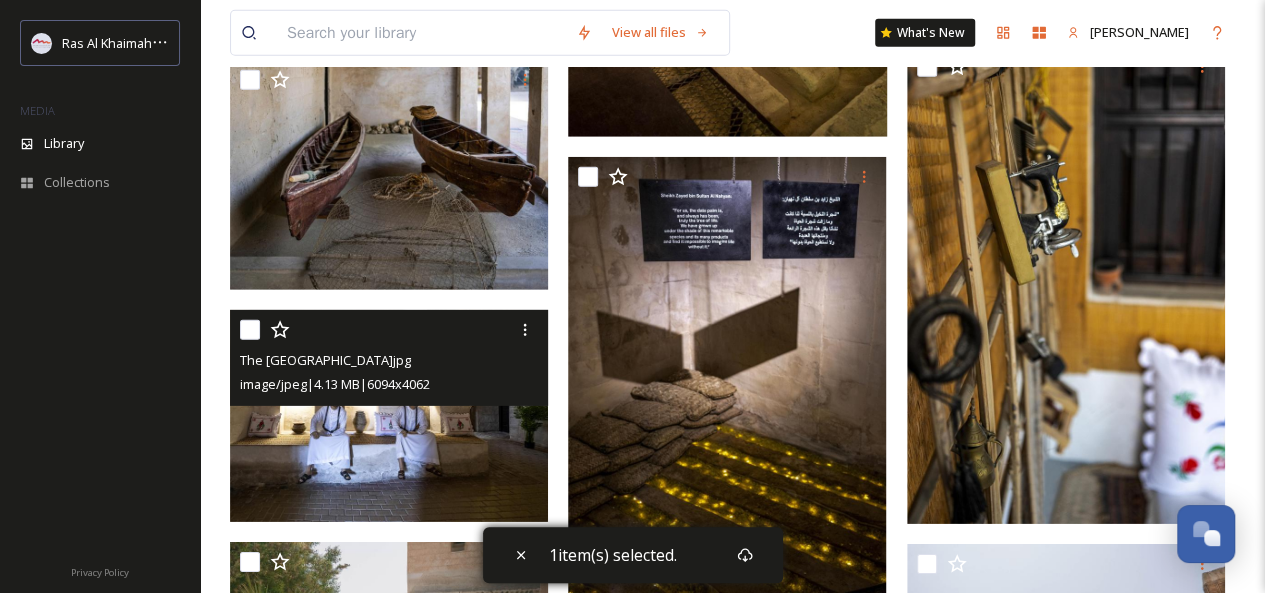 click at bounding box center (250, 330) 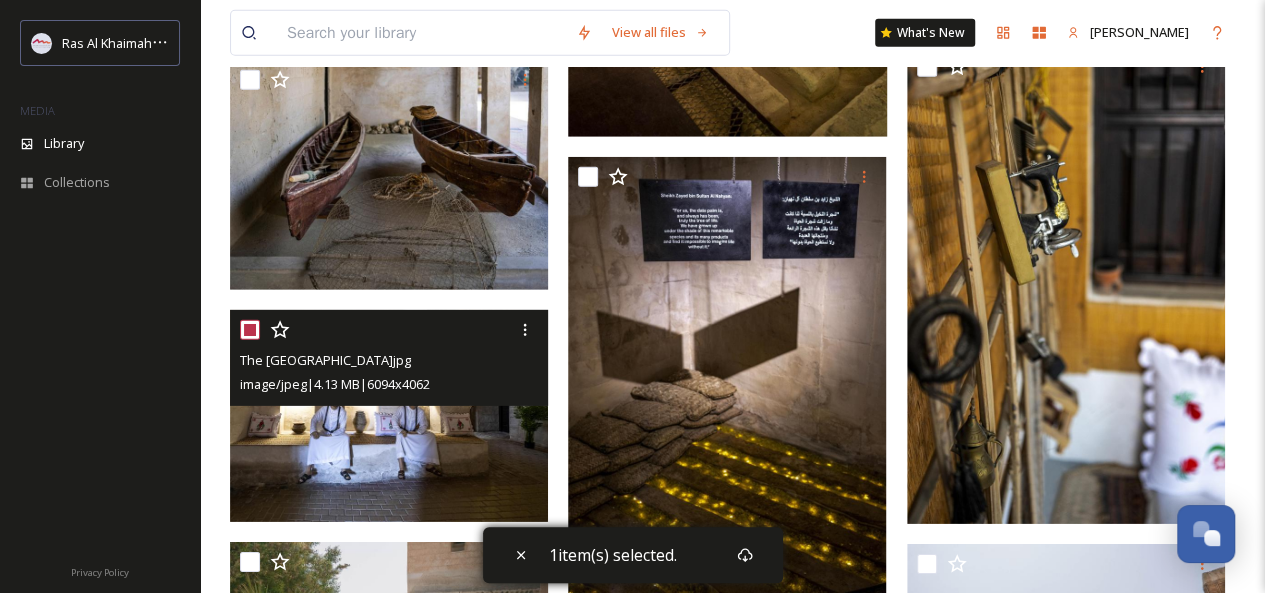 checkbox on "true" 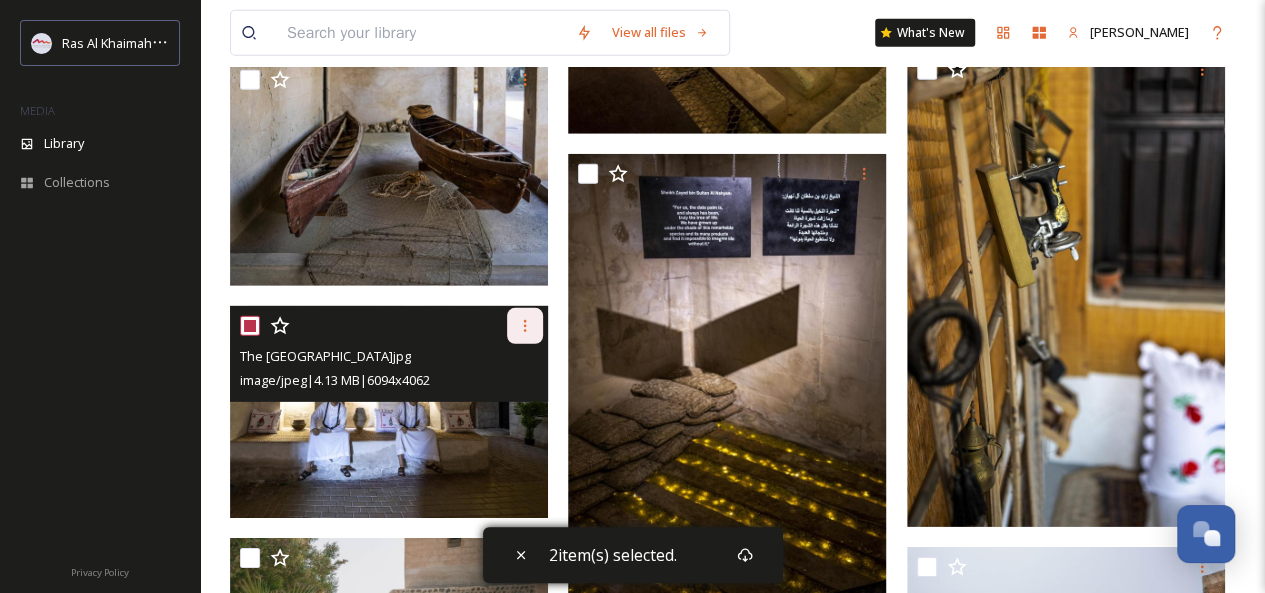 click 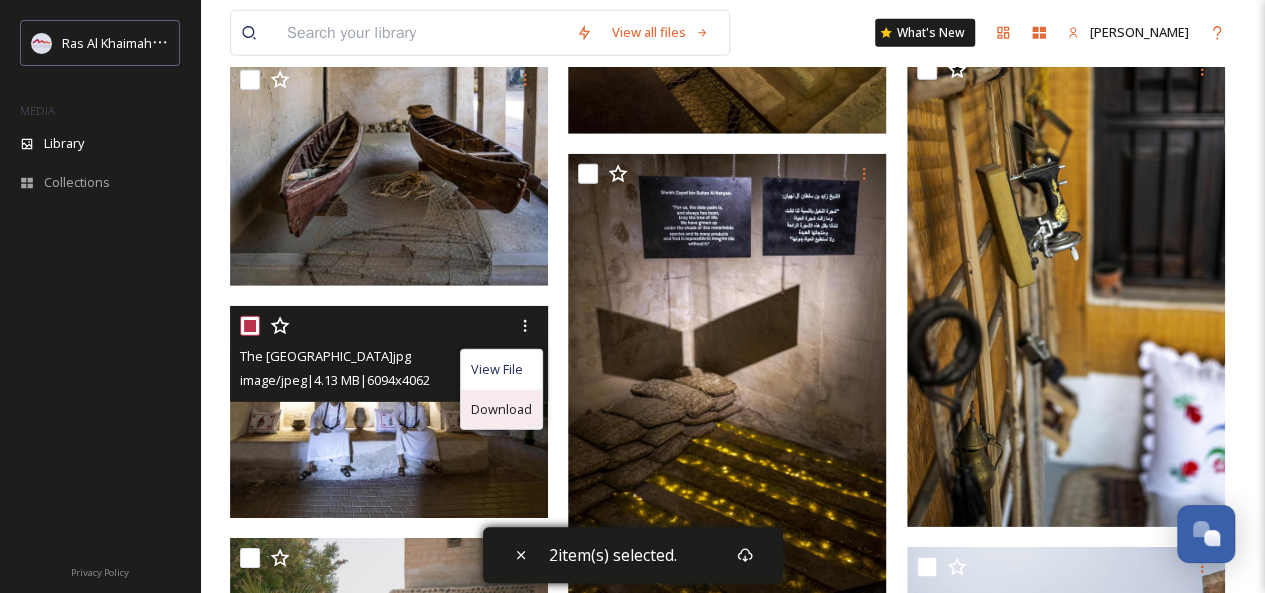 click on "Download" at bounding box center [501, 409] 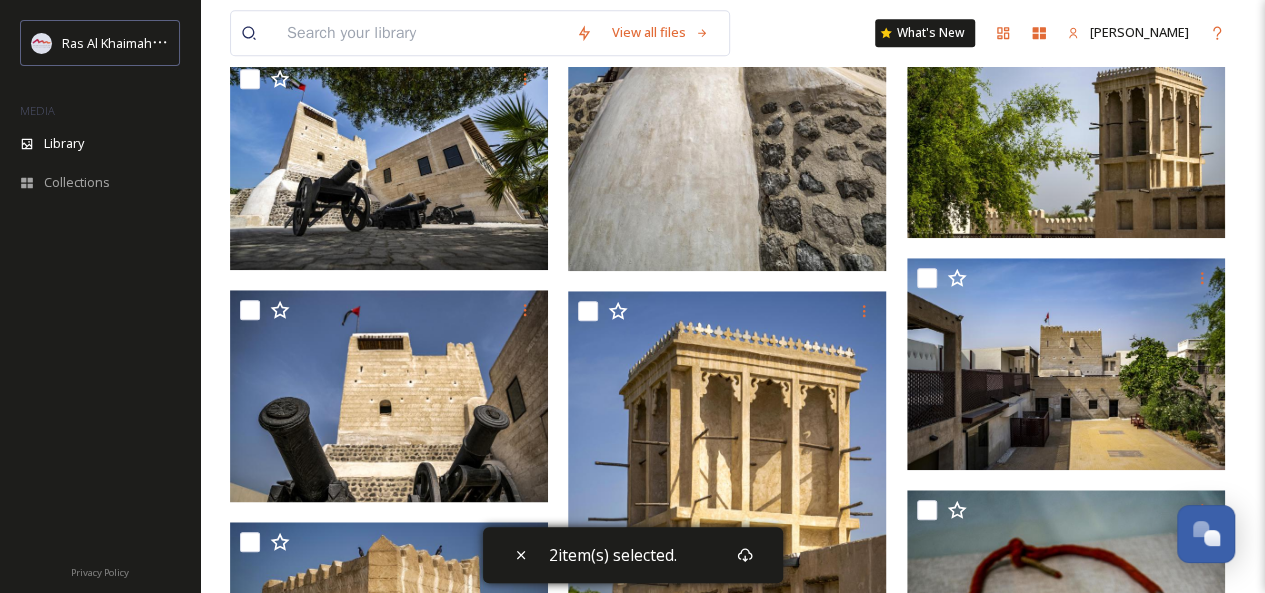 scroll, scrollTop: 671, scrollLeft: 0, axis: vertical 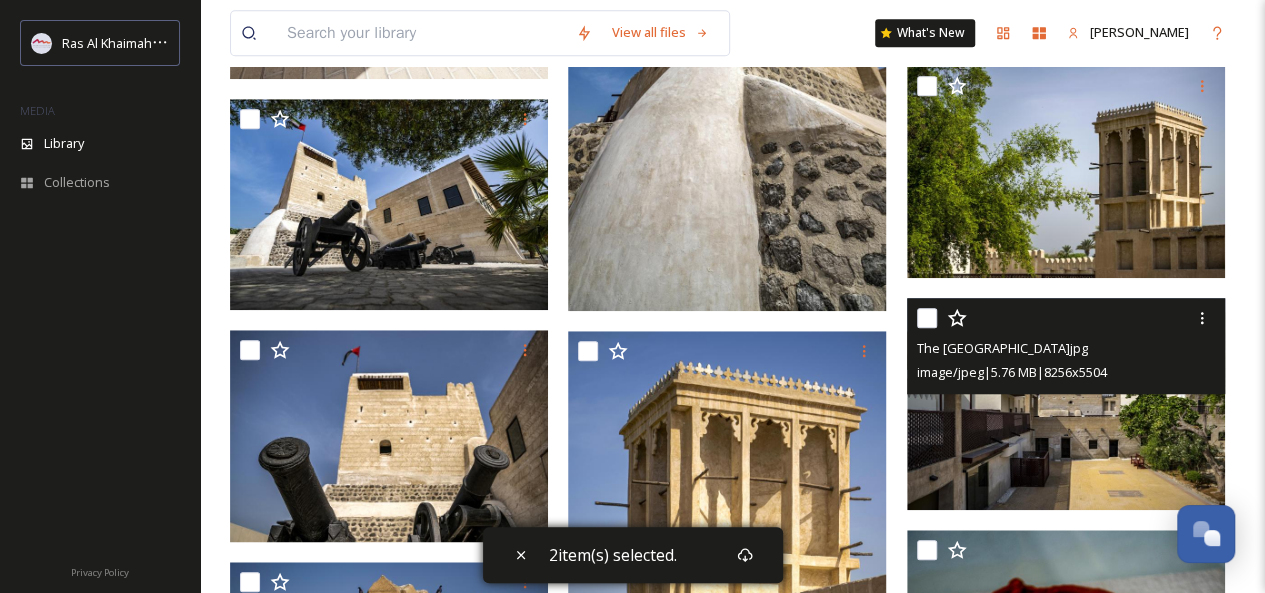 click at bounding box center (927, 318) 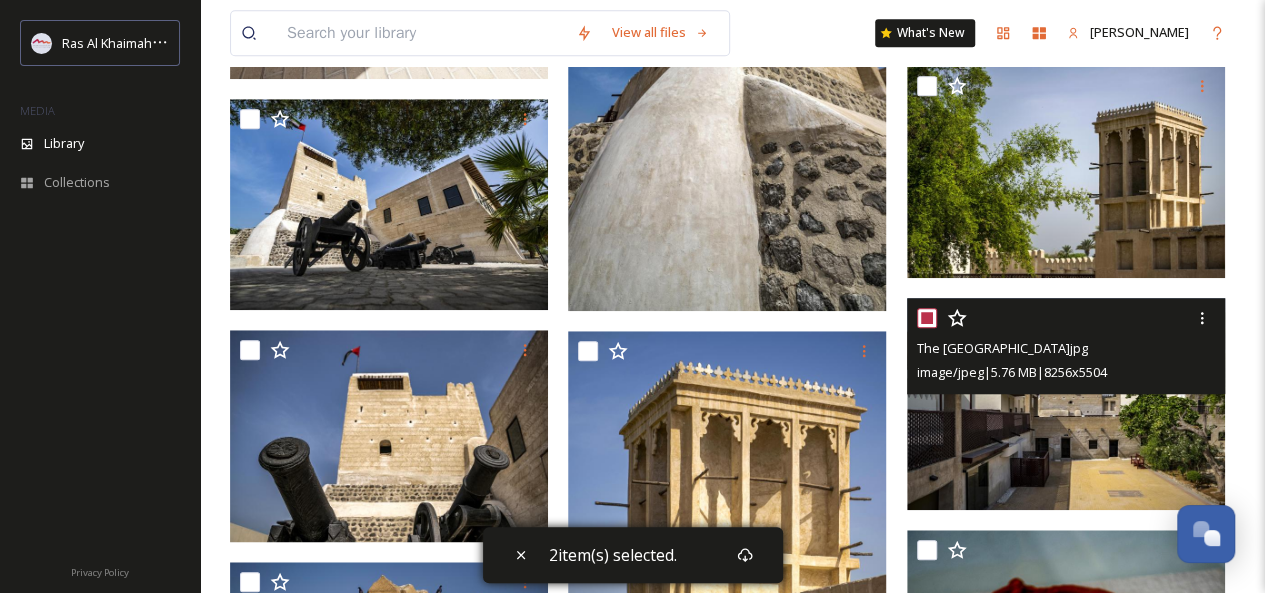checkbox on "true" 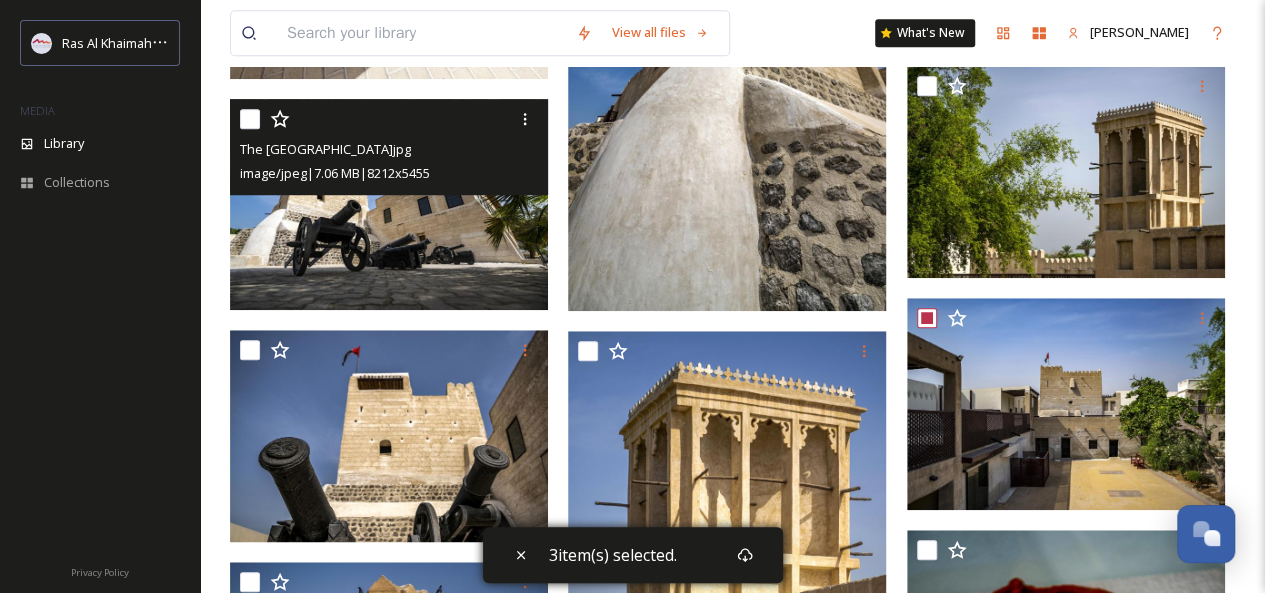 click at bounding box center [250, 119] 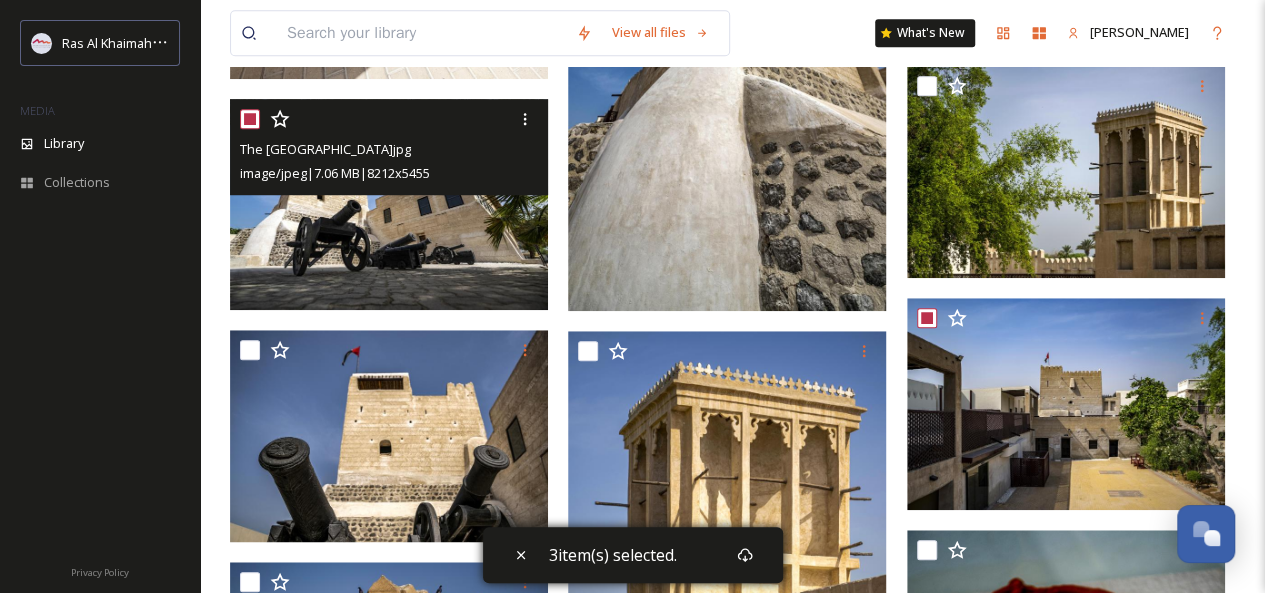 checkbox on "true" 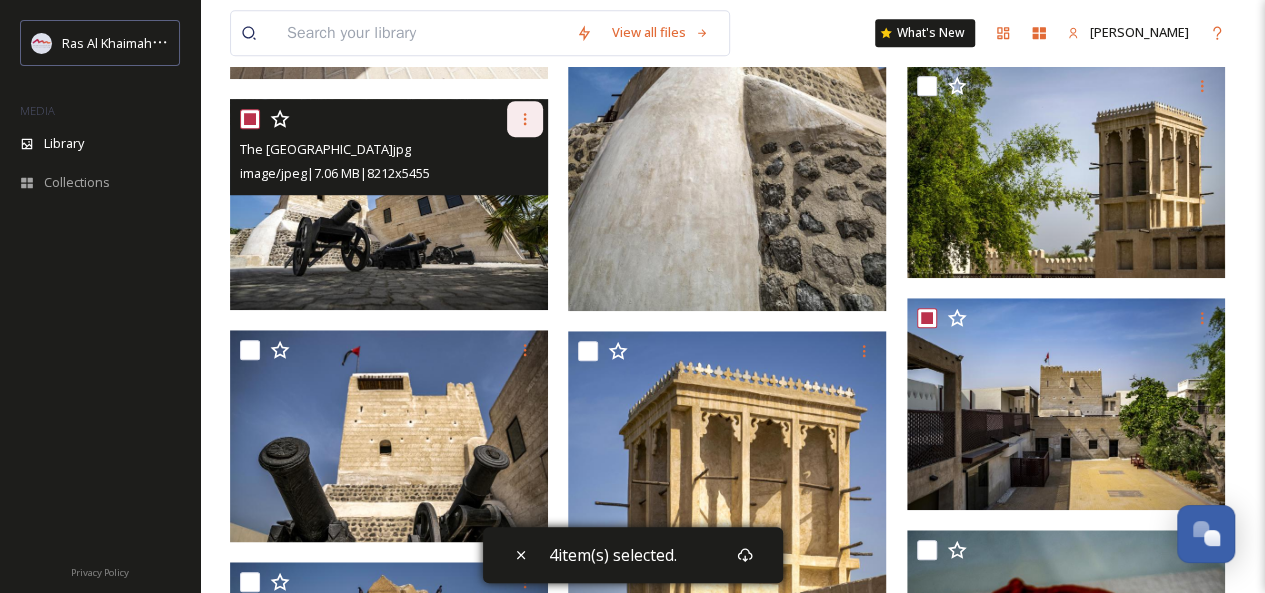 click 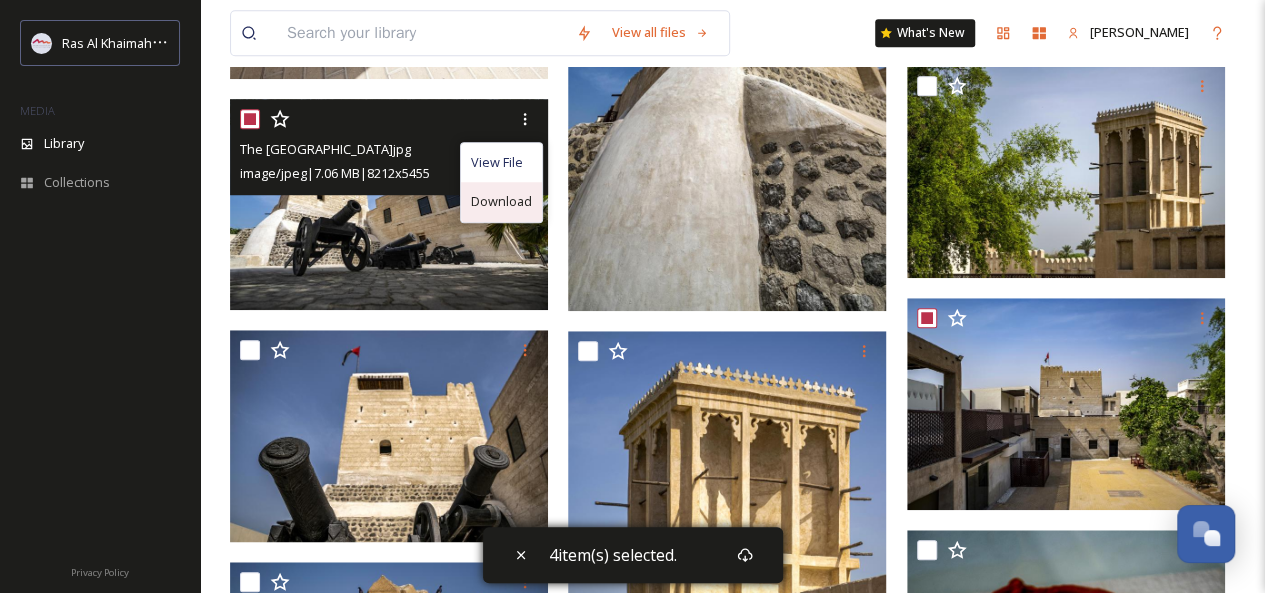 click on "Download" at bounding box center (501, 201) 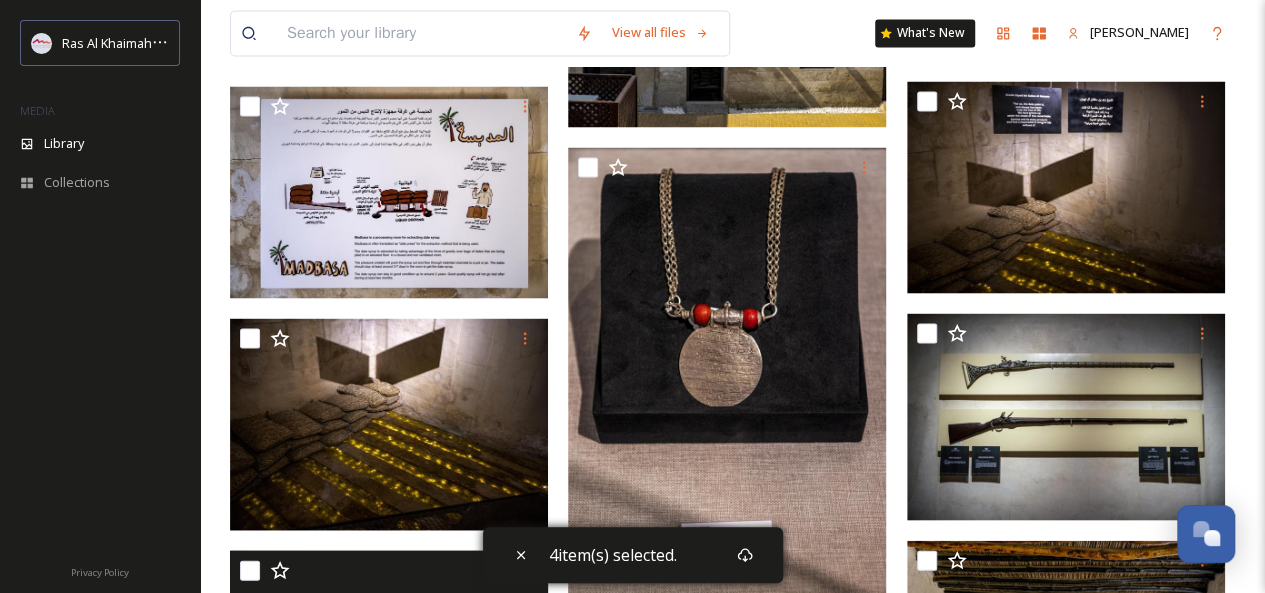 scroll, scrollTop: 1889, scrollLeft: 0, axis: vertical 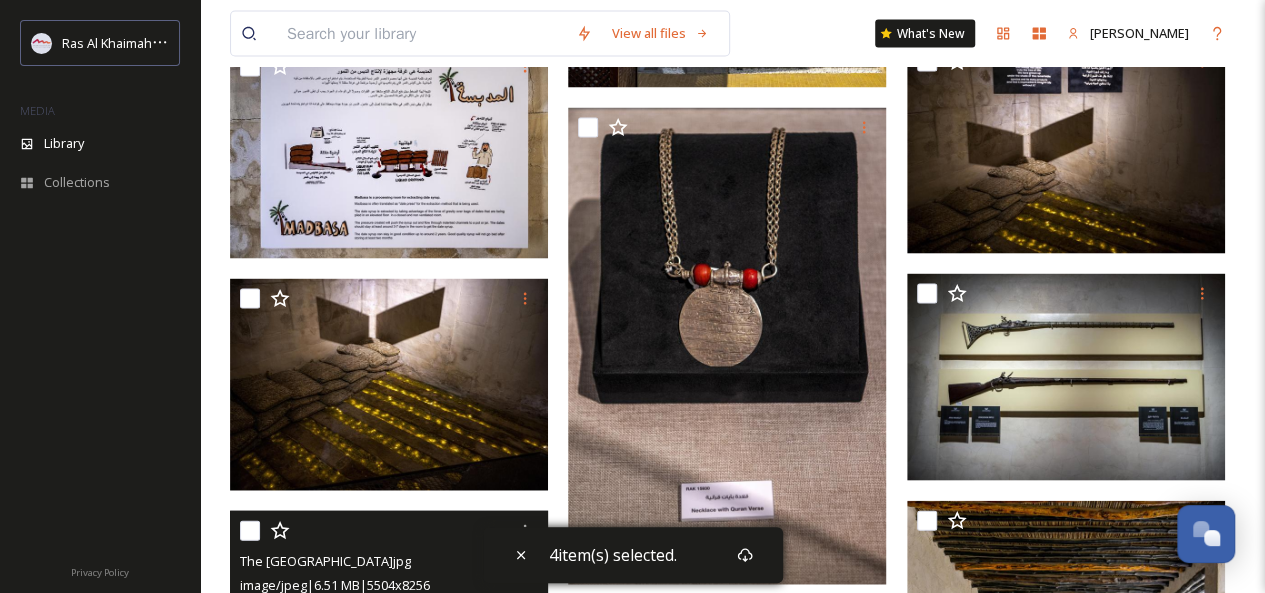 drag, startPoint x: 1202, startPoint y: 295, endPoint x: 1264, endPoint y: 585, distance: 296.55353 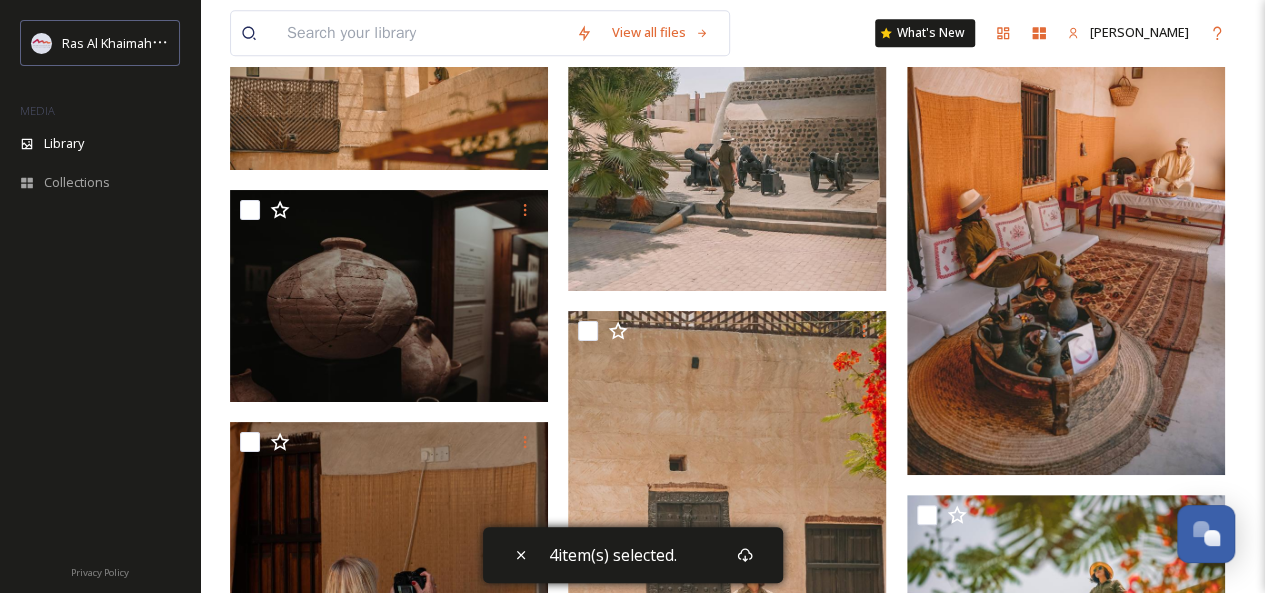 scroll, scrollTop: 4914, scrollLeft: 0, axis: vertical 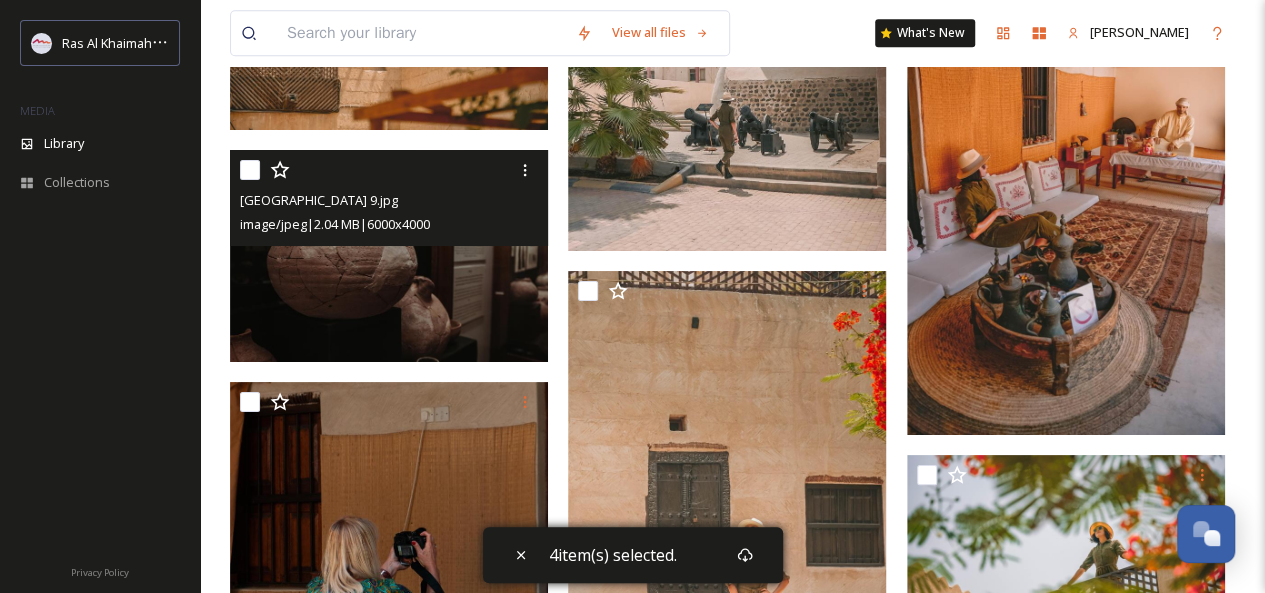 click at bounding box center (250, 170) 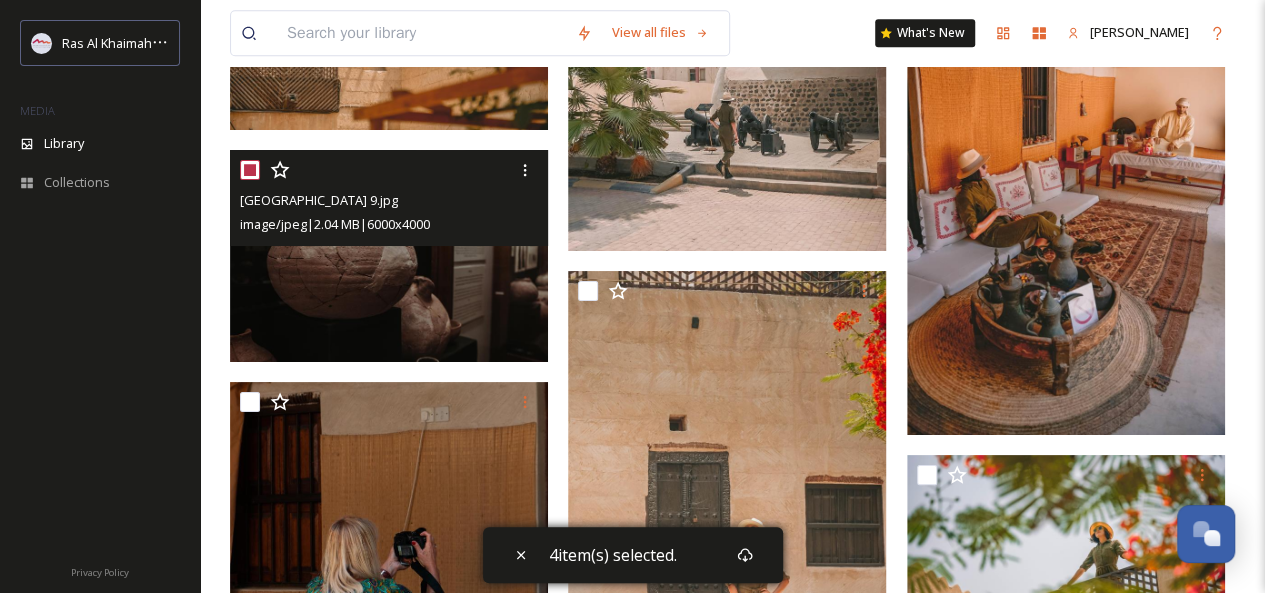 checkbox on "true" 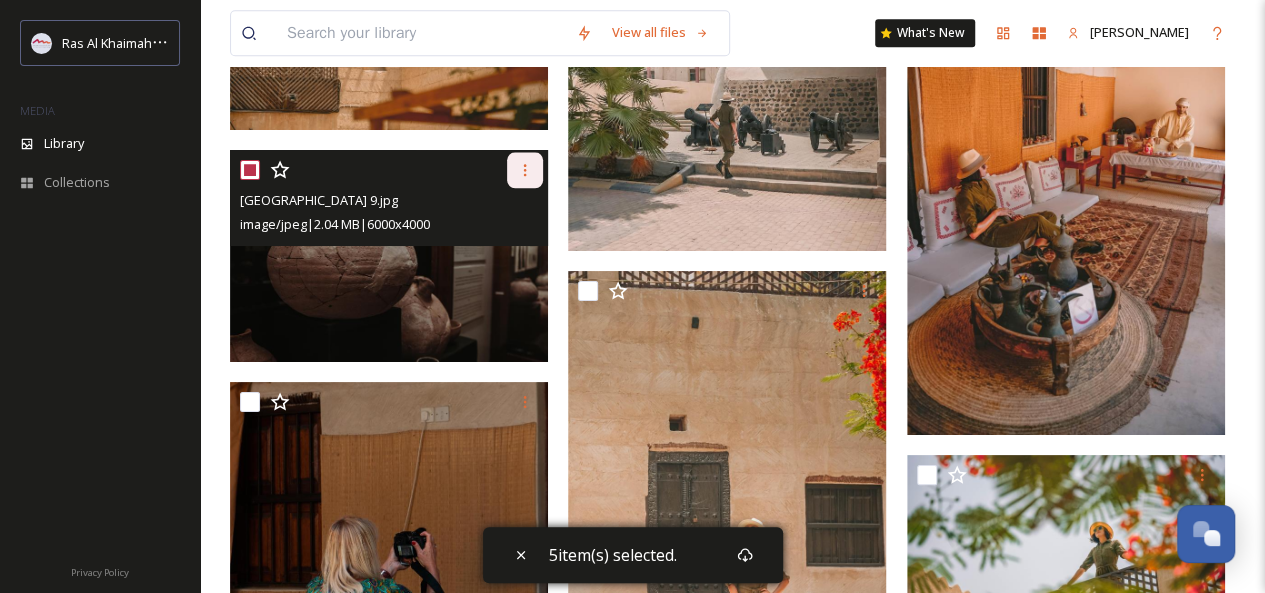 click 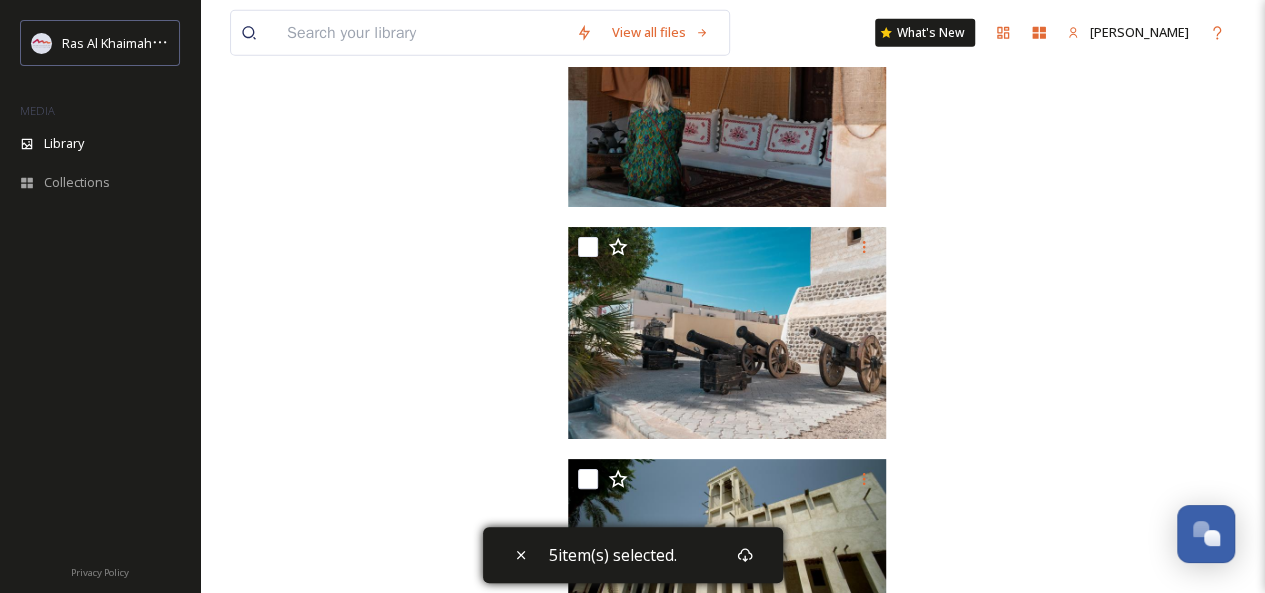 scroll, scrollTop: 6939, scrollLeft: 0, axis: vertical 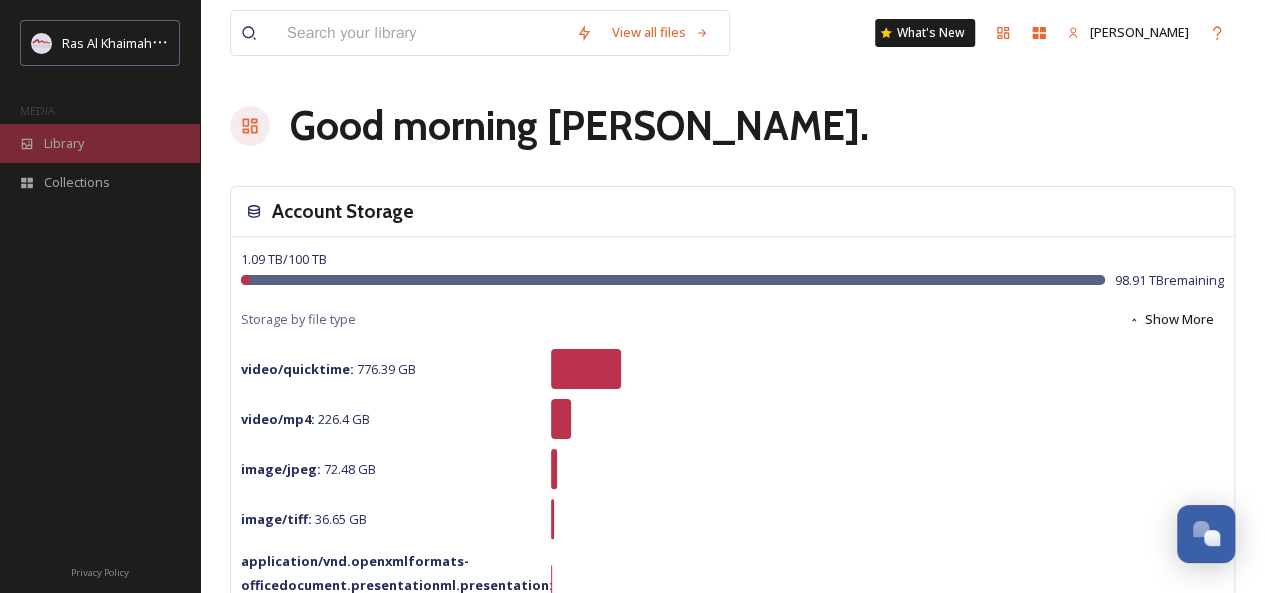 click on "Library" at bounding box center (100, 143) 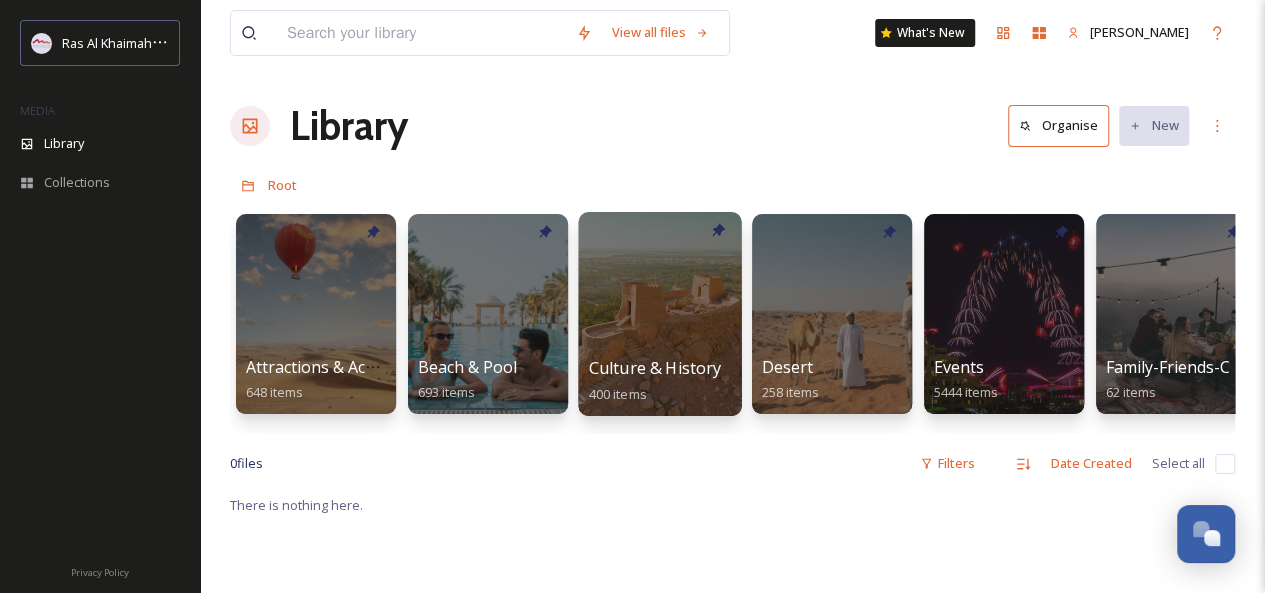 click at bounding box center (659, 314) 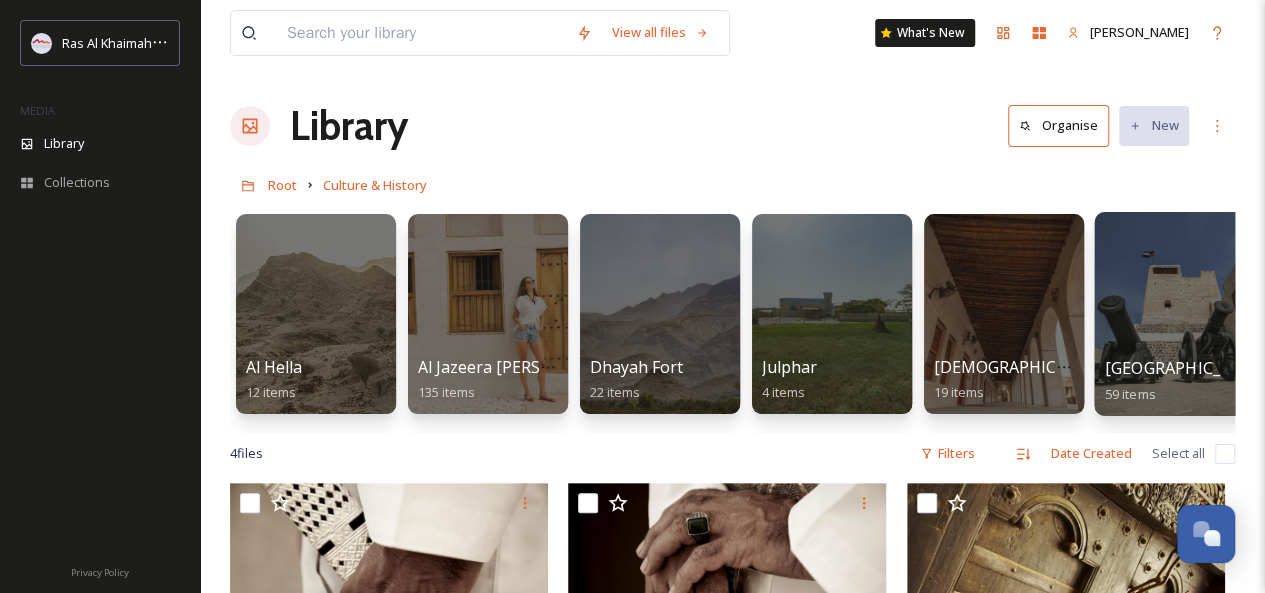 click at bounding box center (1175, 314) 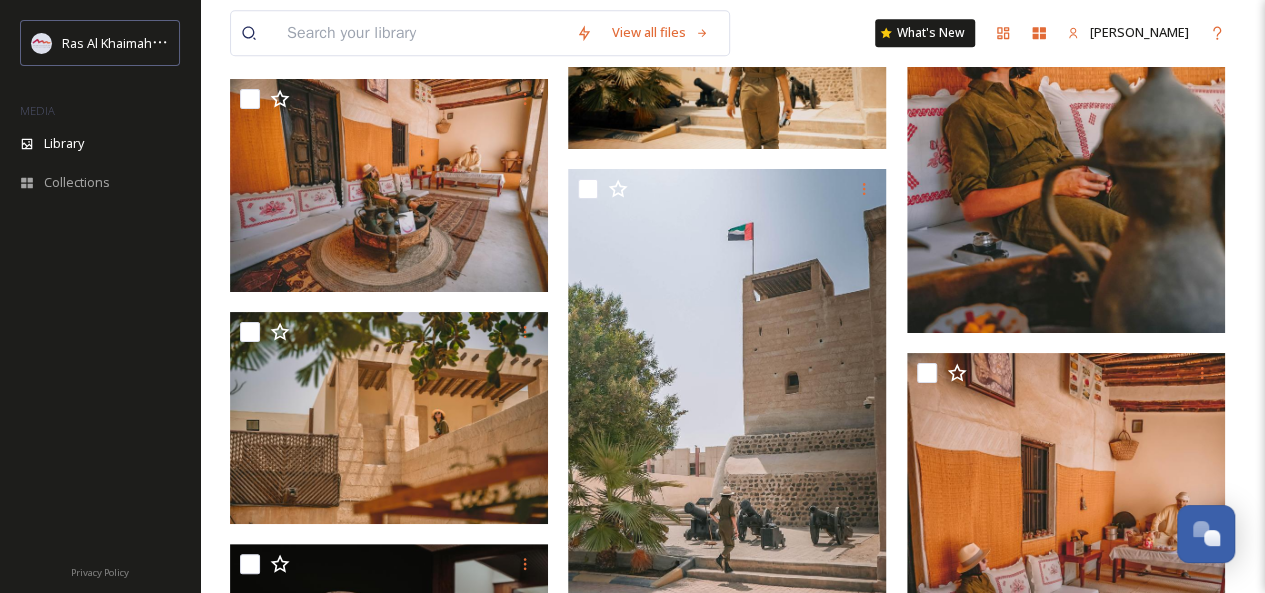 scroll, scrollTop: 4595, scrollLeft: 0, axis: vertical 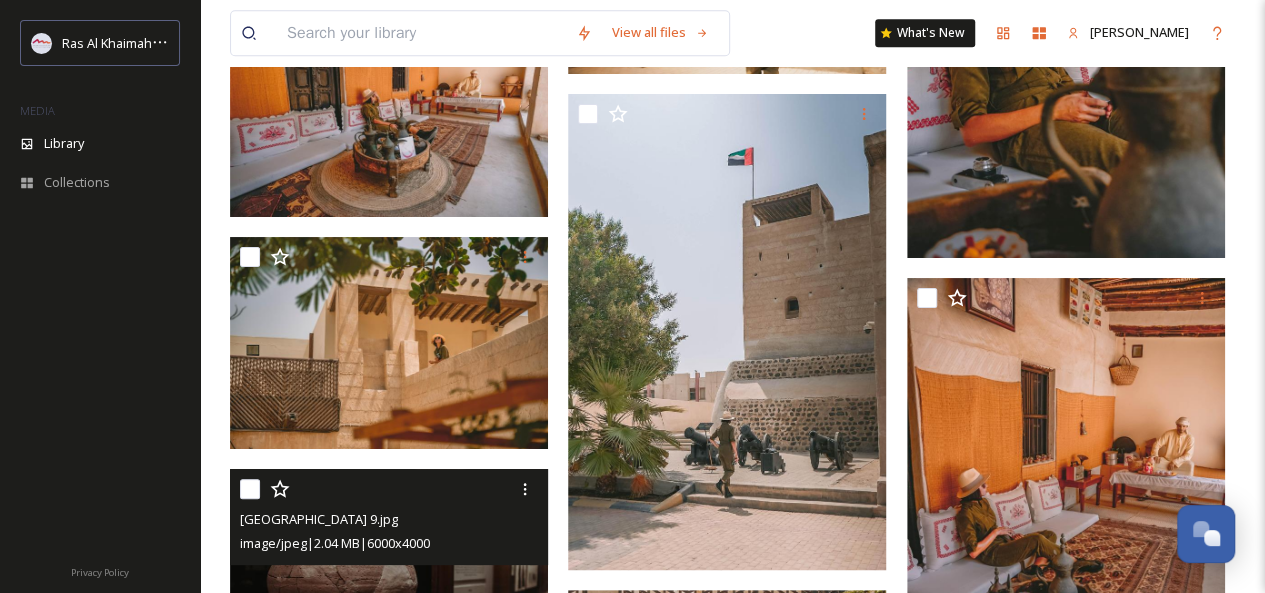 click at bounding box center (250, 489) 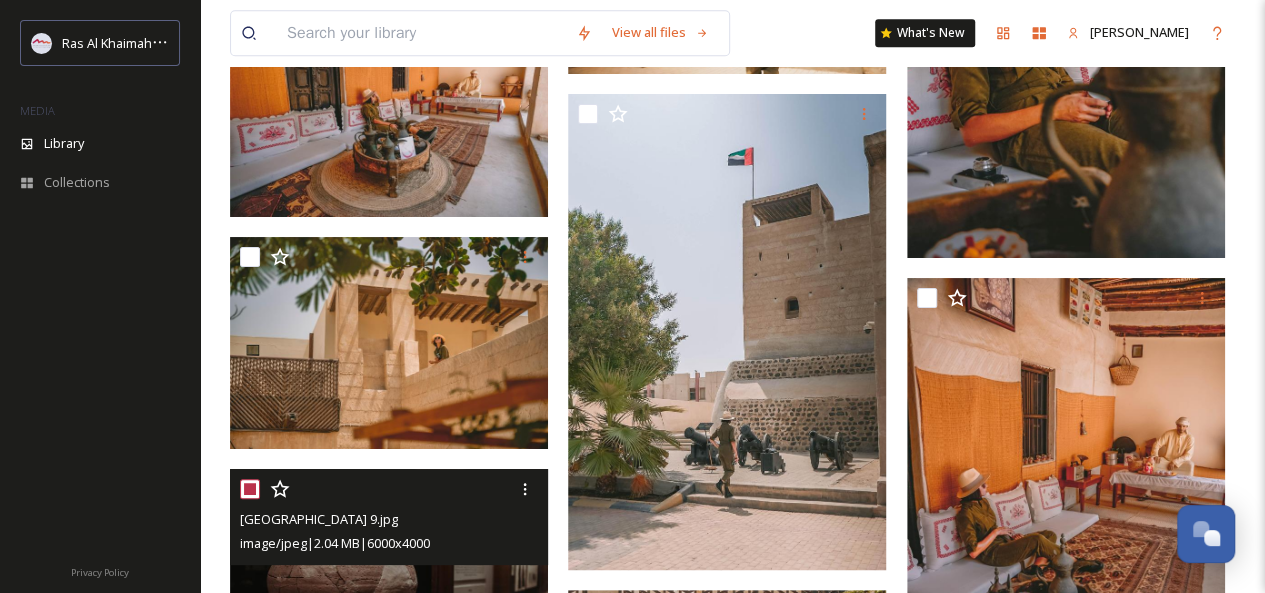 checkbox on "true" 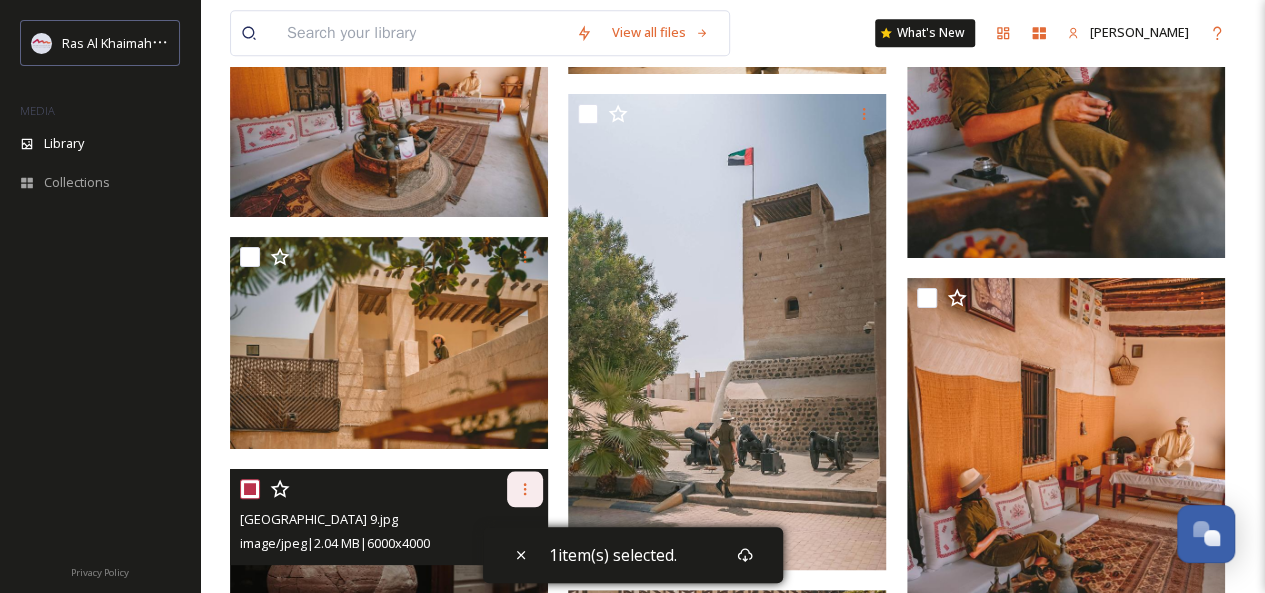 click 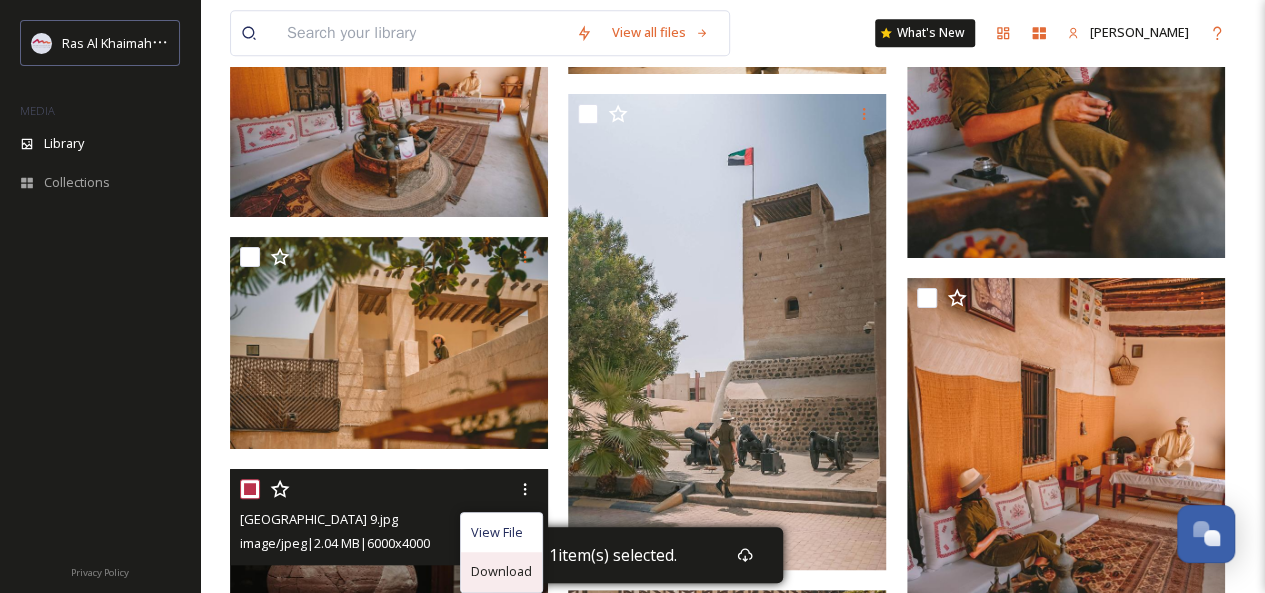 click on "Download" at bounding box center [501, 571] 